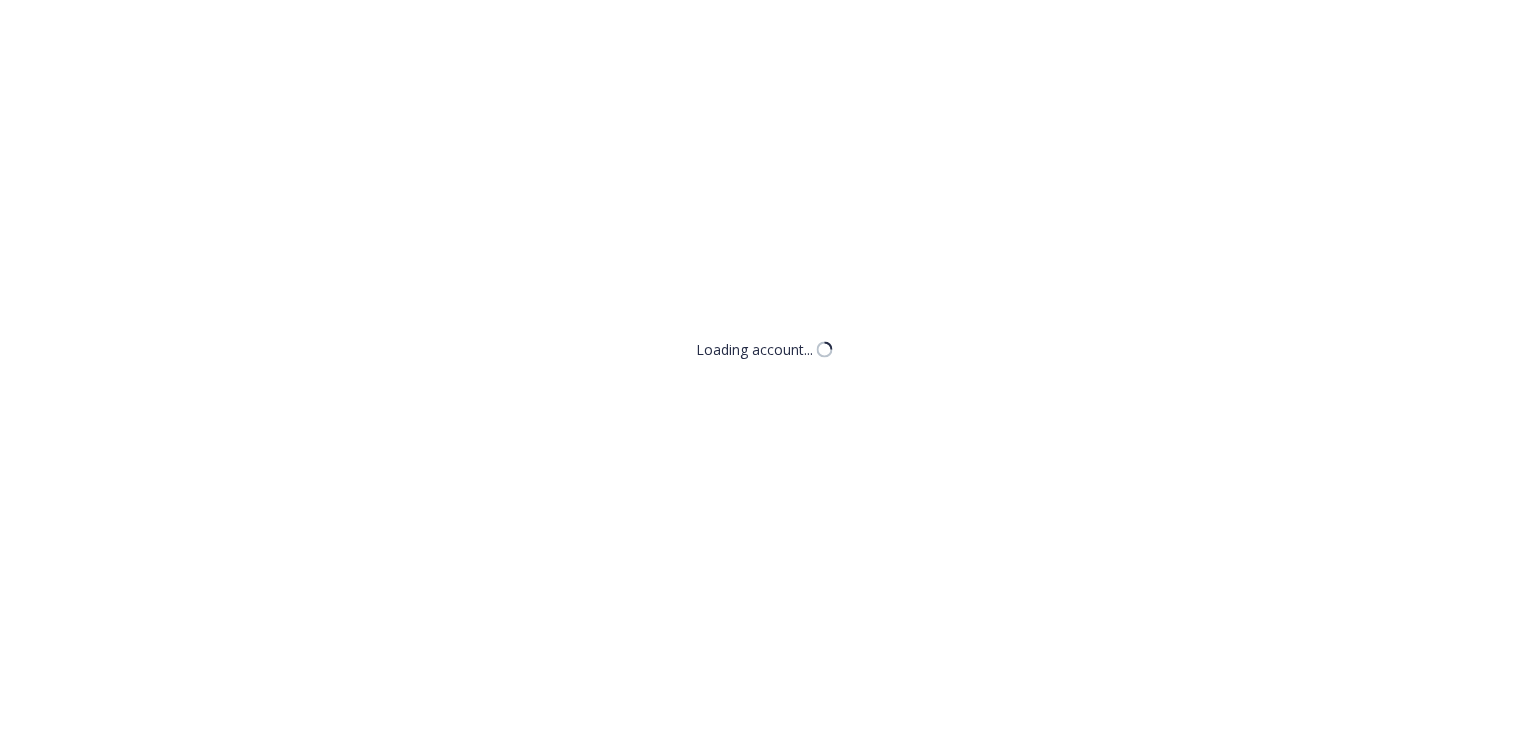 scroll, scrollTop: 0, scrollLeft: 0, axis: both 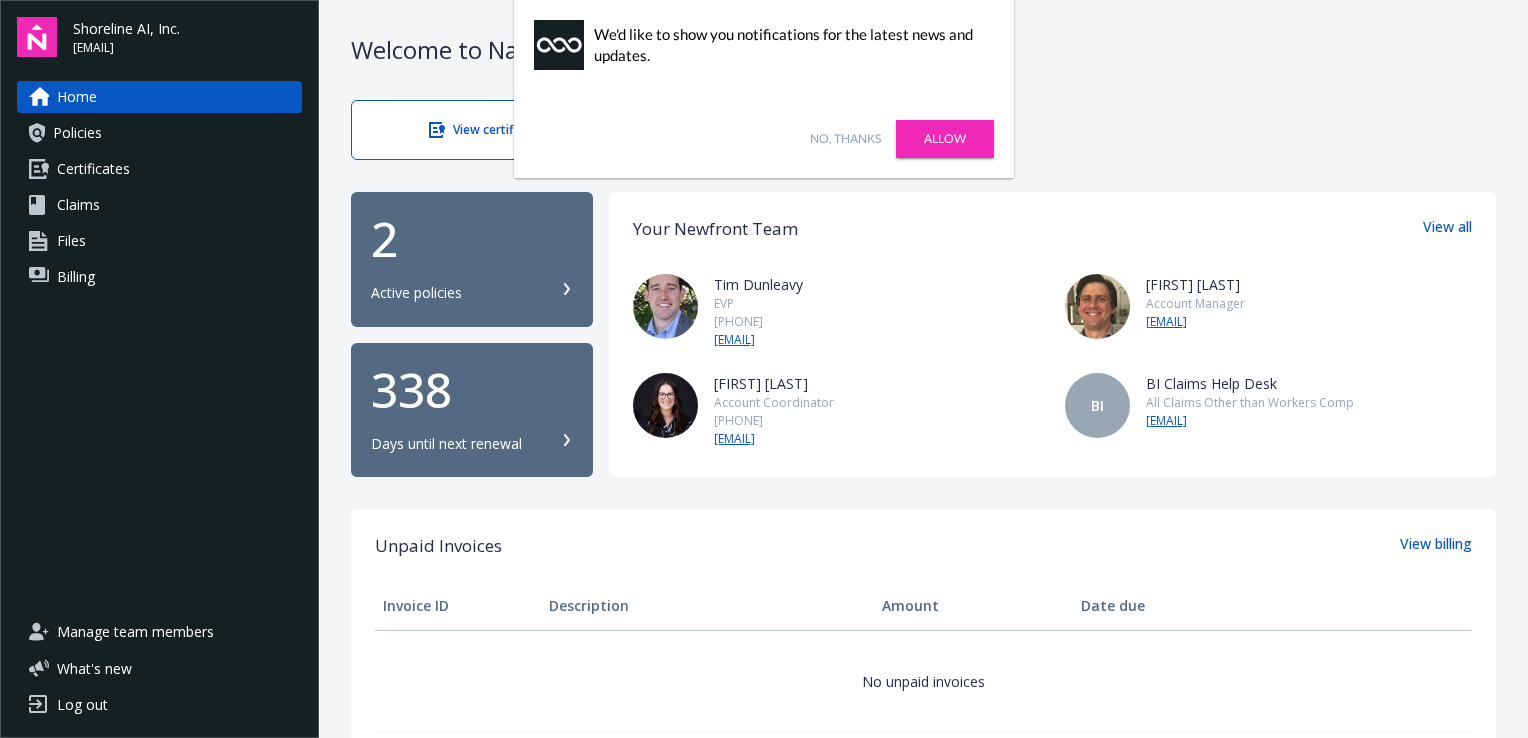 click on "No, thanks" at bounding box center [845, 139] 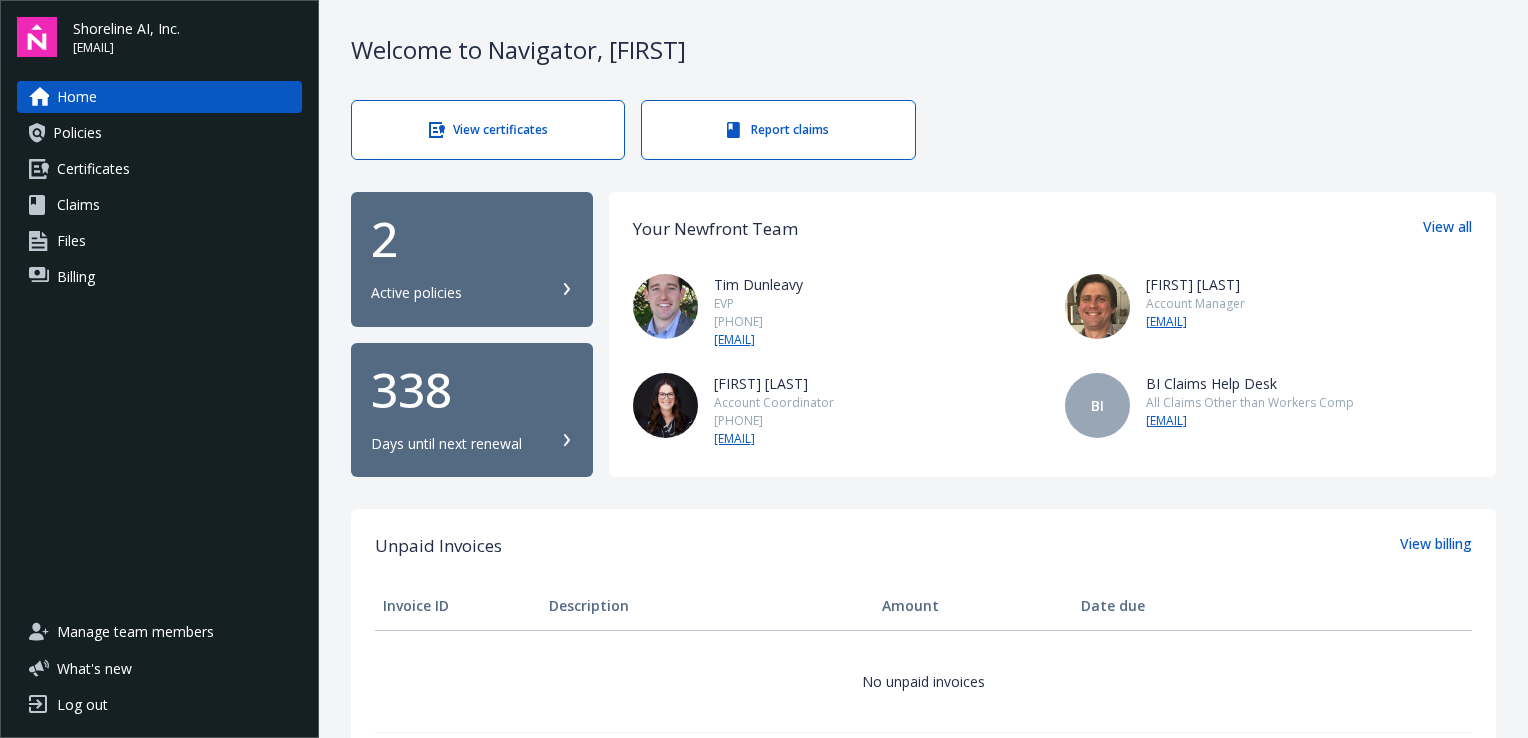 click on "2 Active policies" at bounding box center (472, 259) 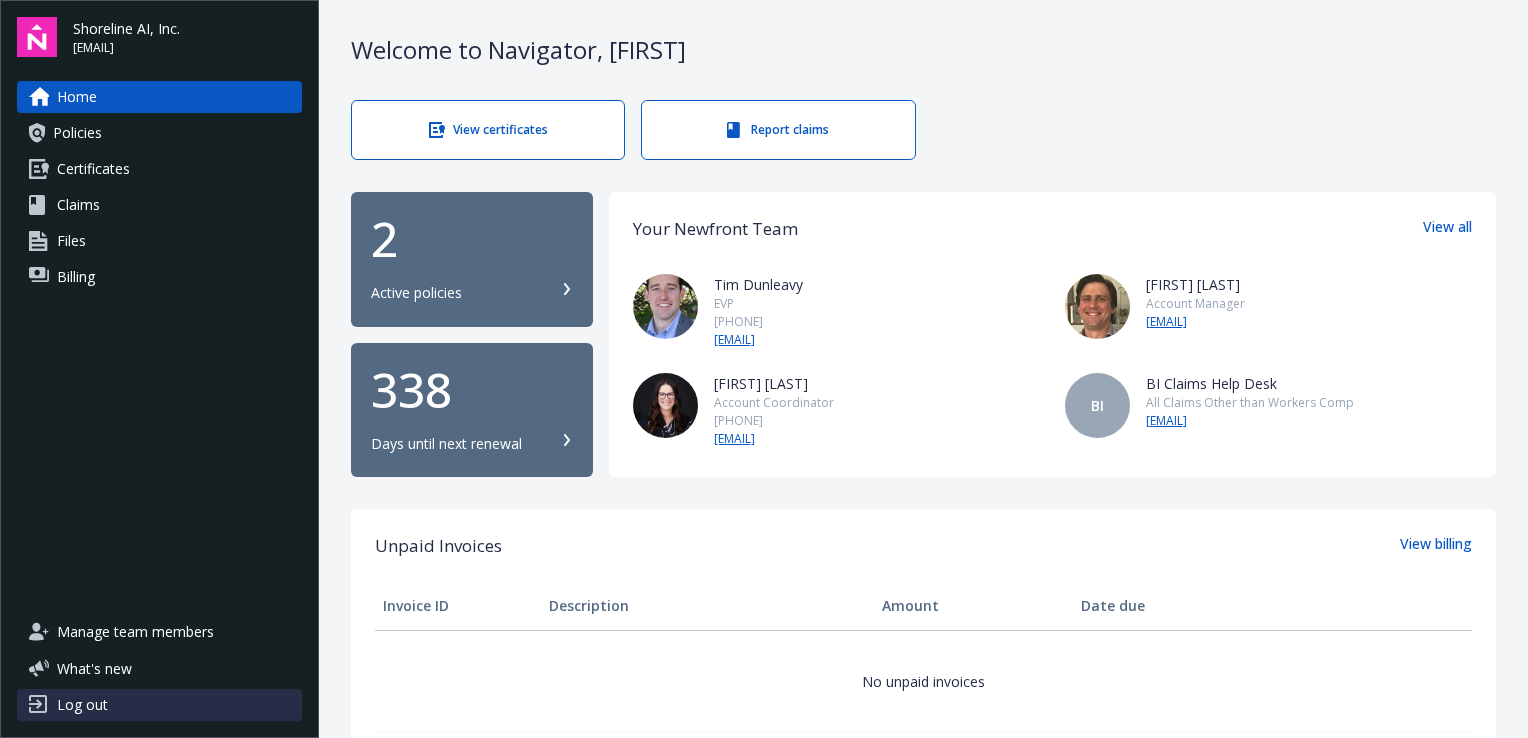 click on "Log out" at bounding box center [82, 705] 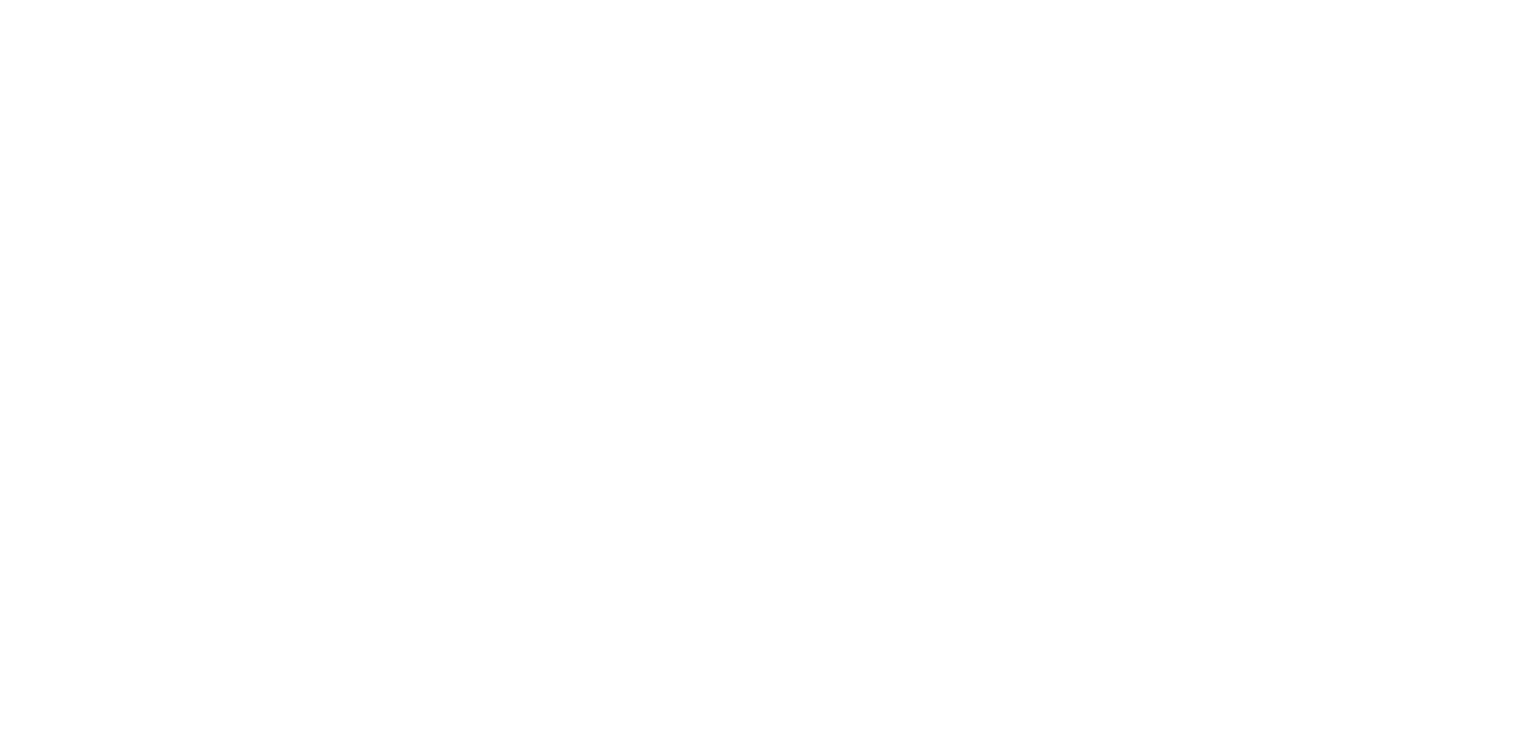 scroll, scrollTop: 0, scrollLeft: 0, axis: both 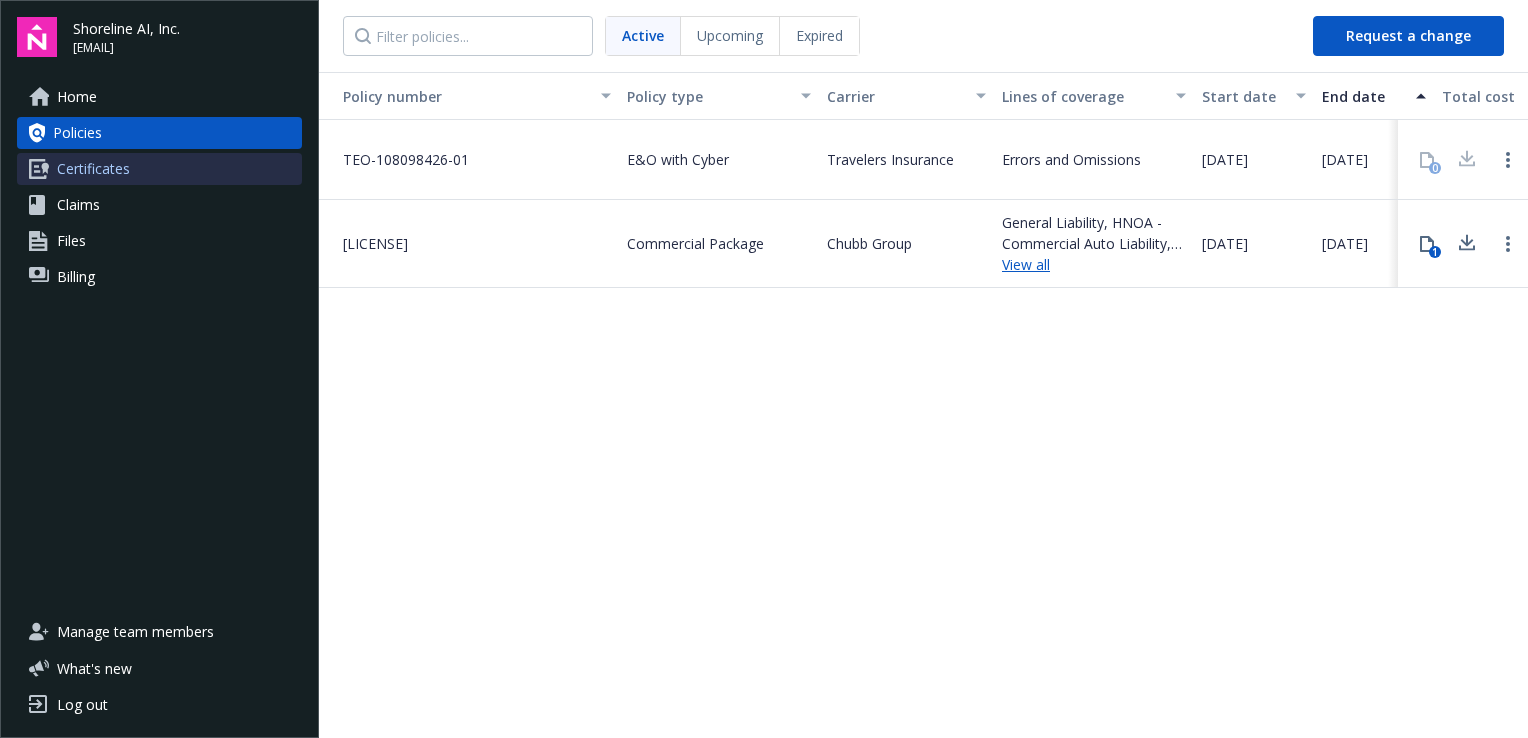 click on "Certificates" at bounding box center [93, 169] 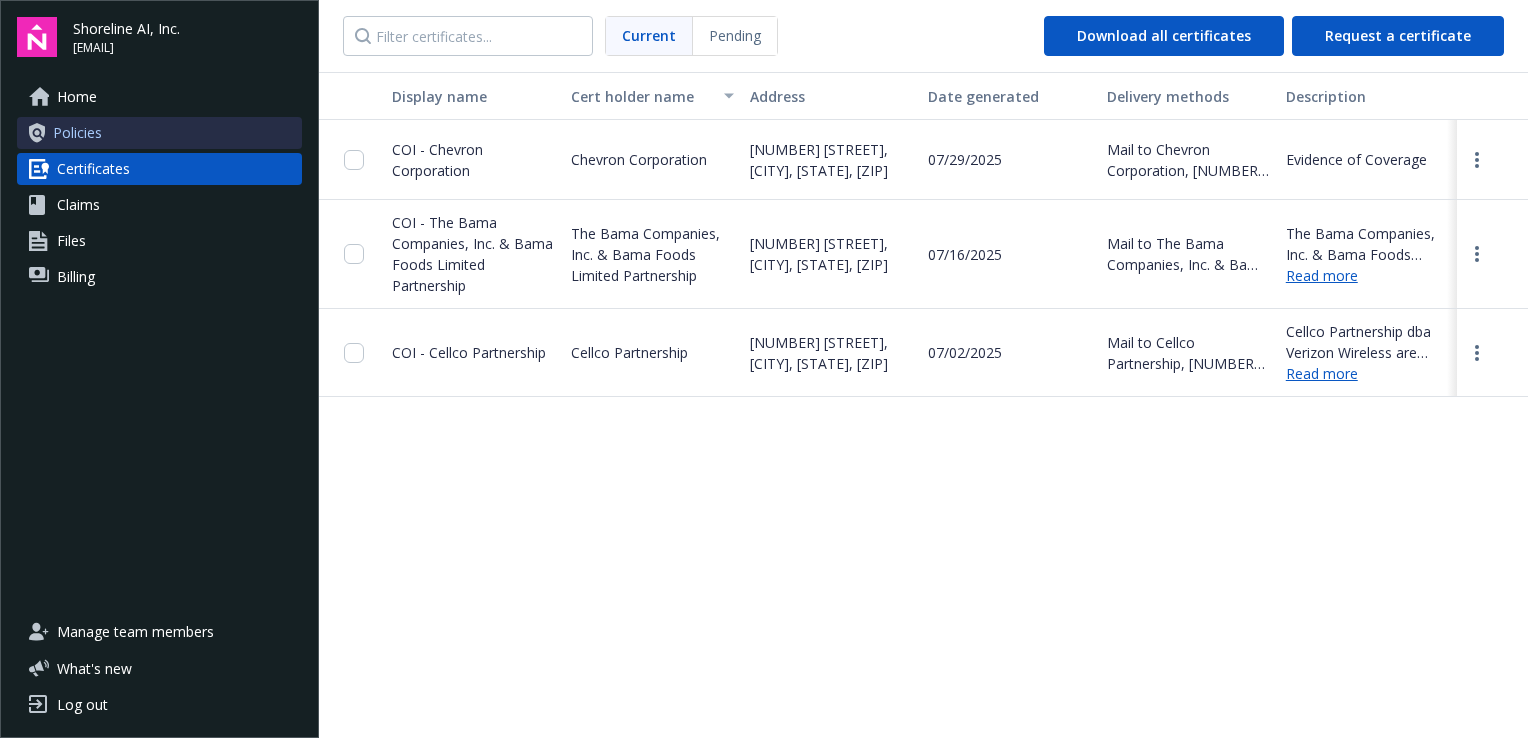 click on "Policies" at bounding box center [77, 133] 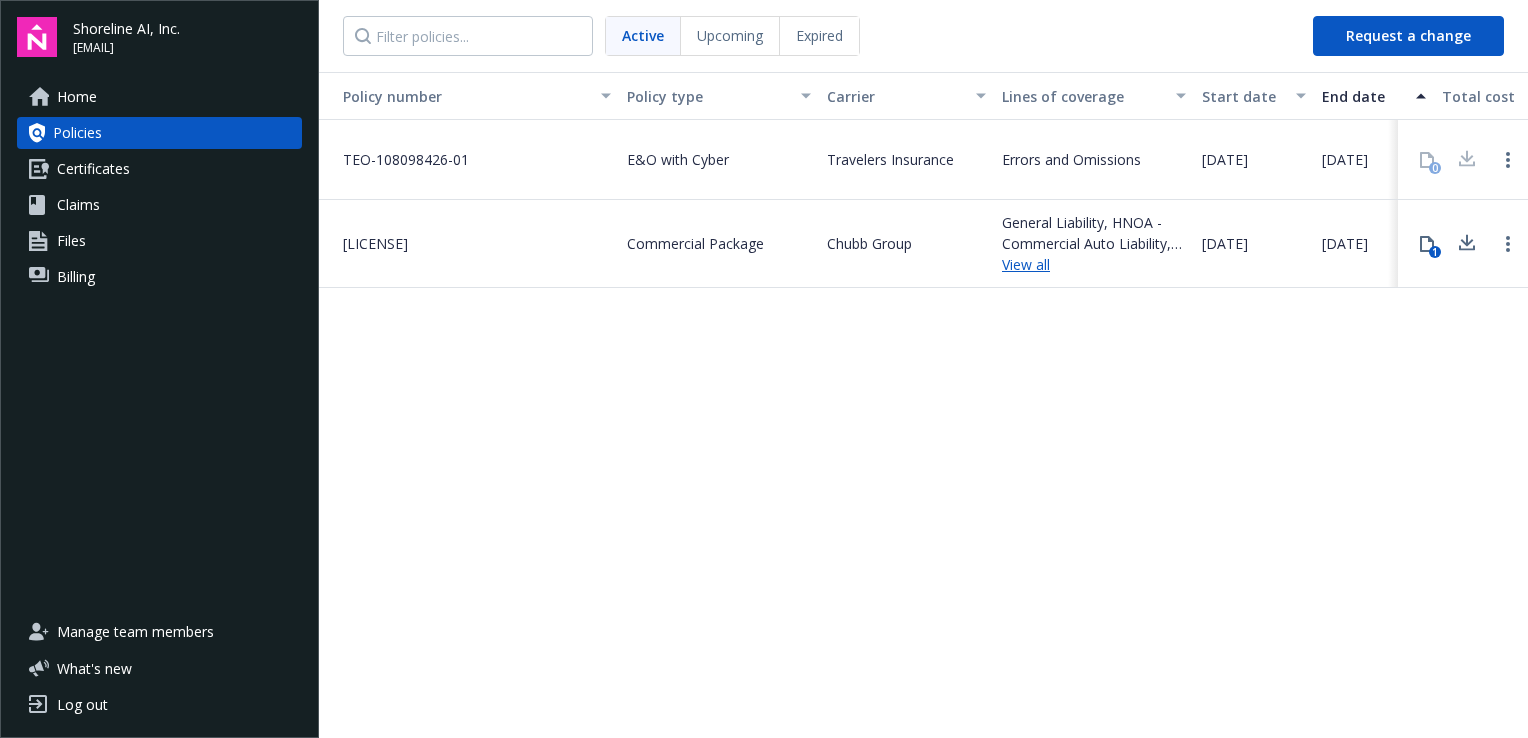 click on "Upcoming" at bounding box center [730, 35] 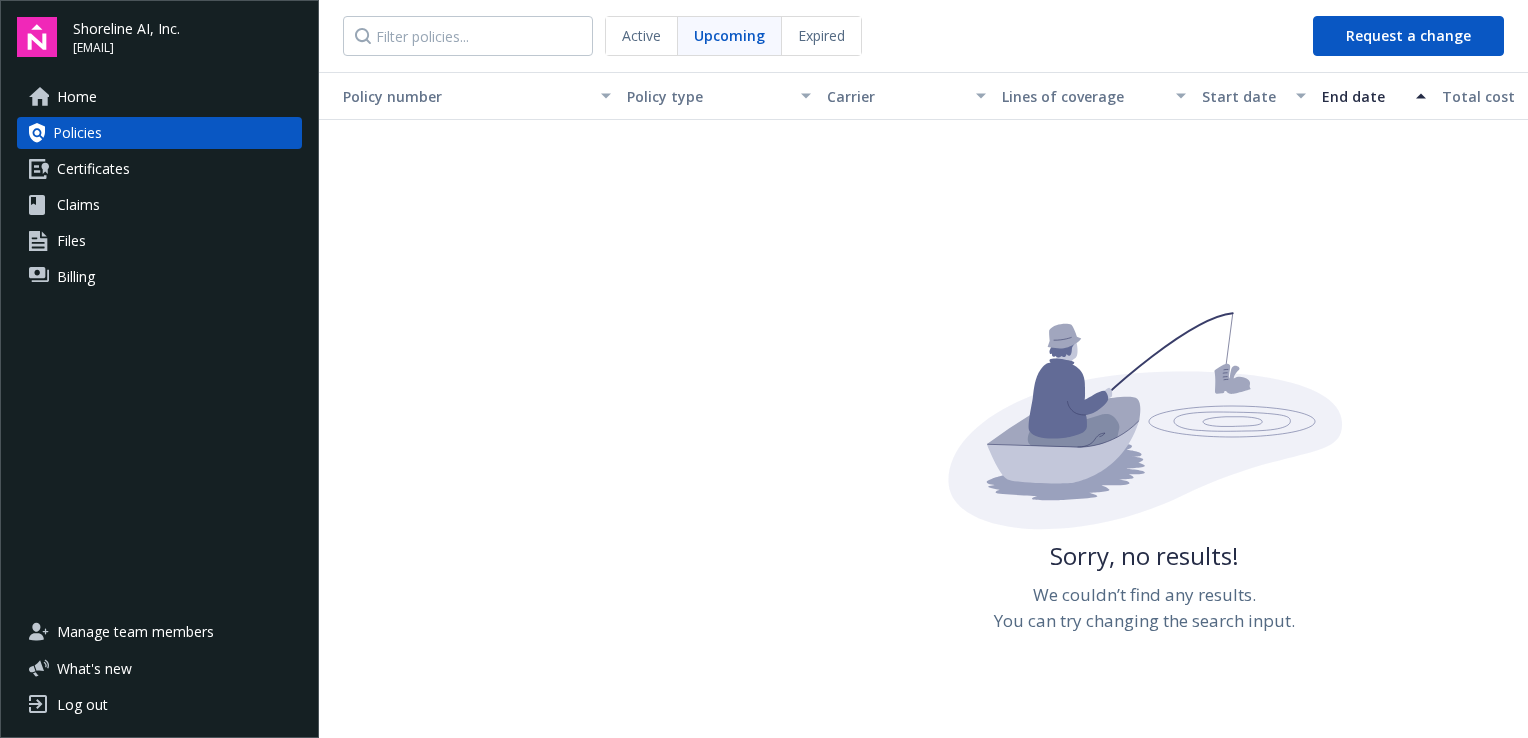click on "Expired" at bounding box center [821, 35] 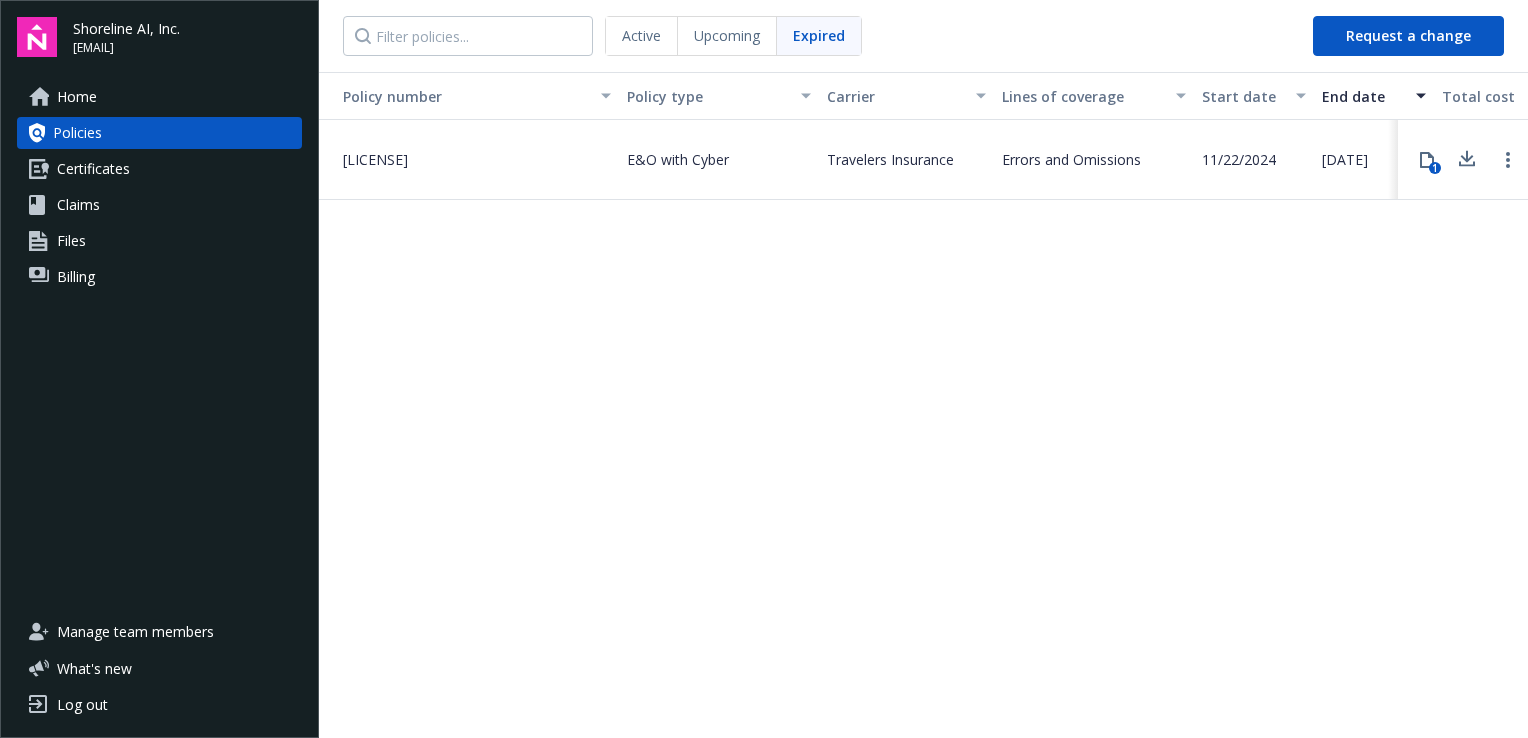 click on "Upcoming" at bounding box center (727, 35) 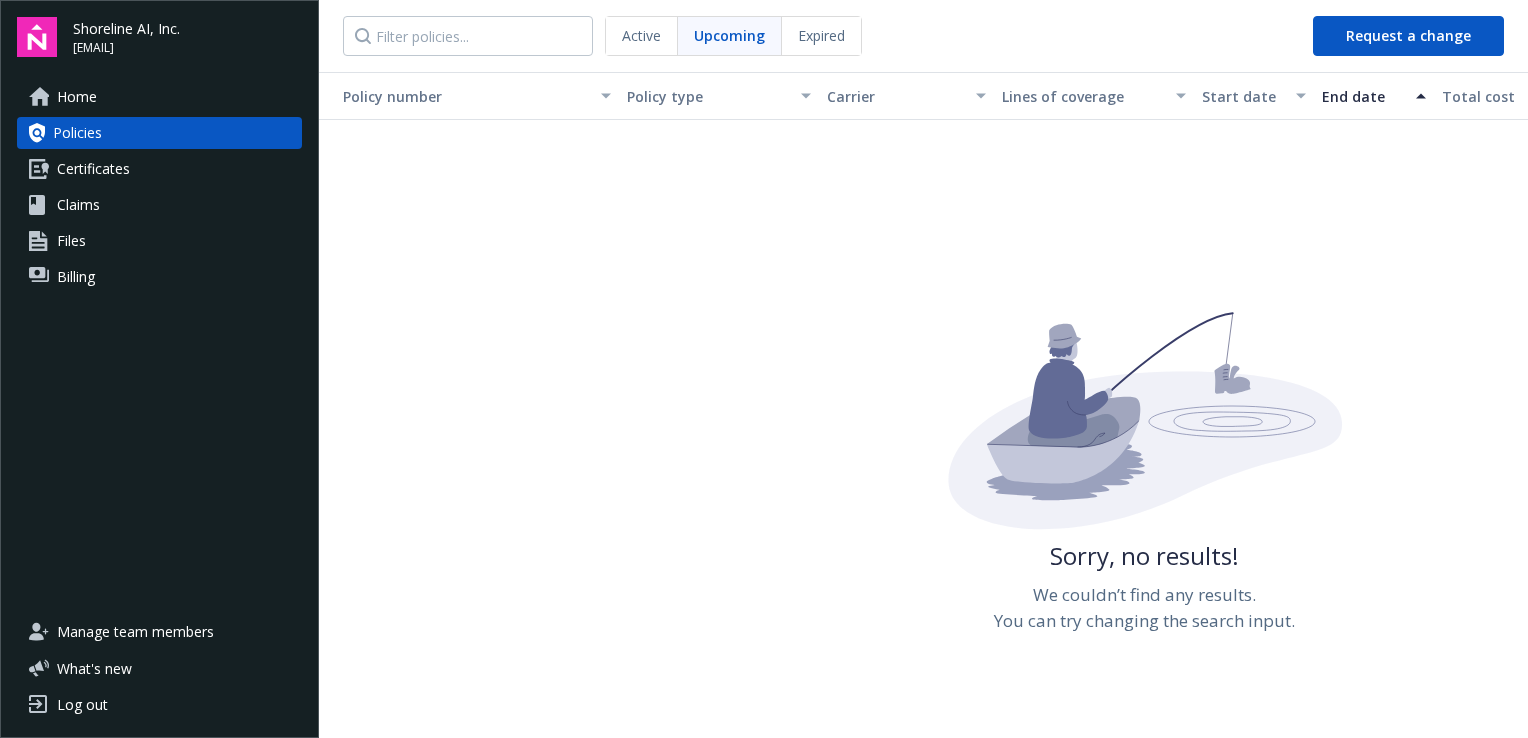 click on "Active" at bounding box center (641, 35) 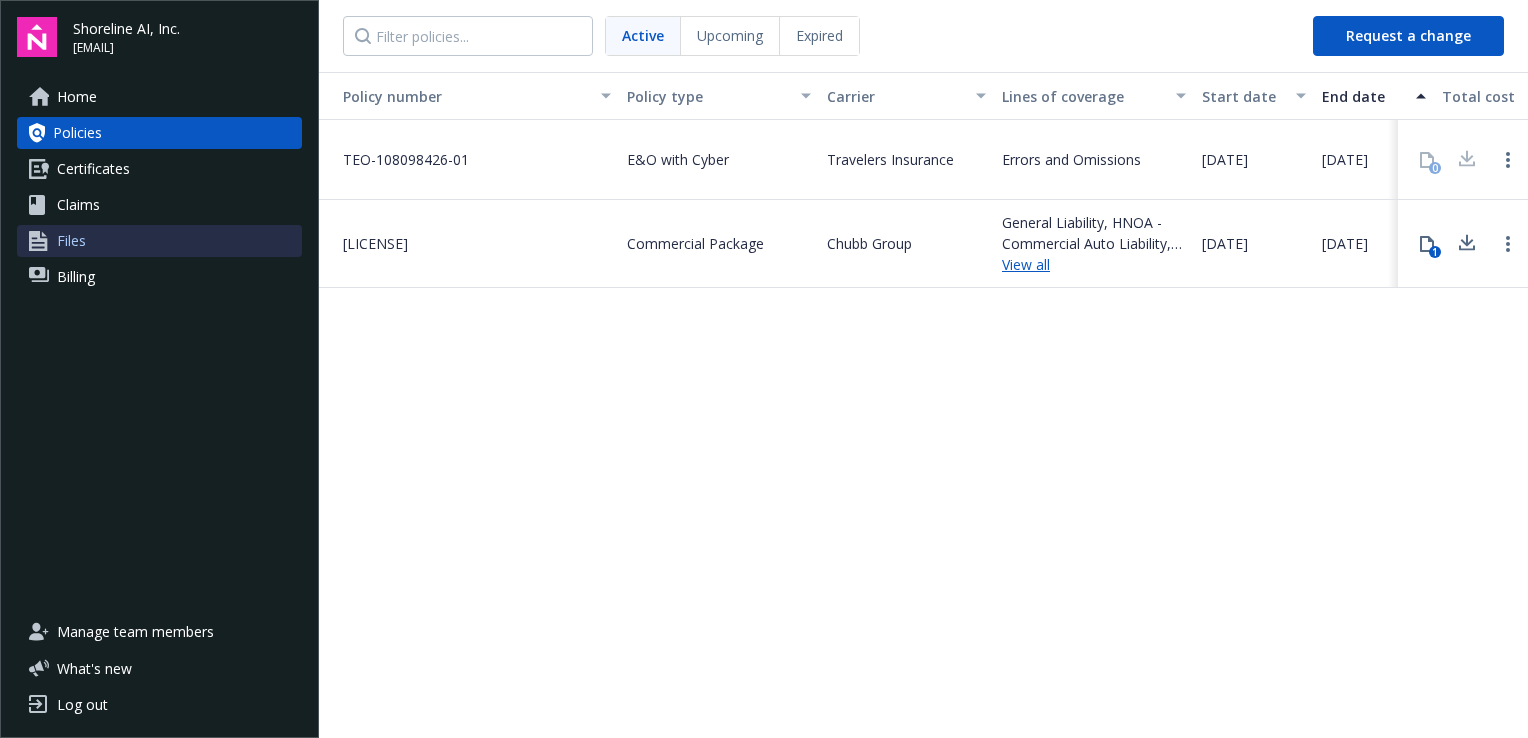 click on "Files" at bounding box center [71, 241] 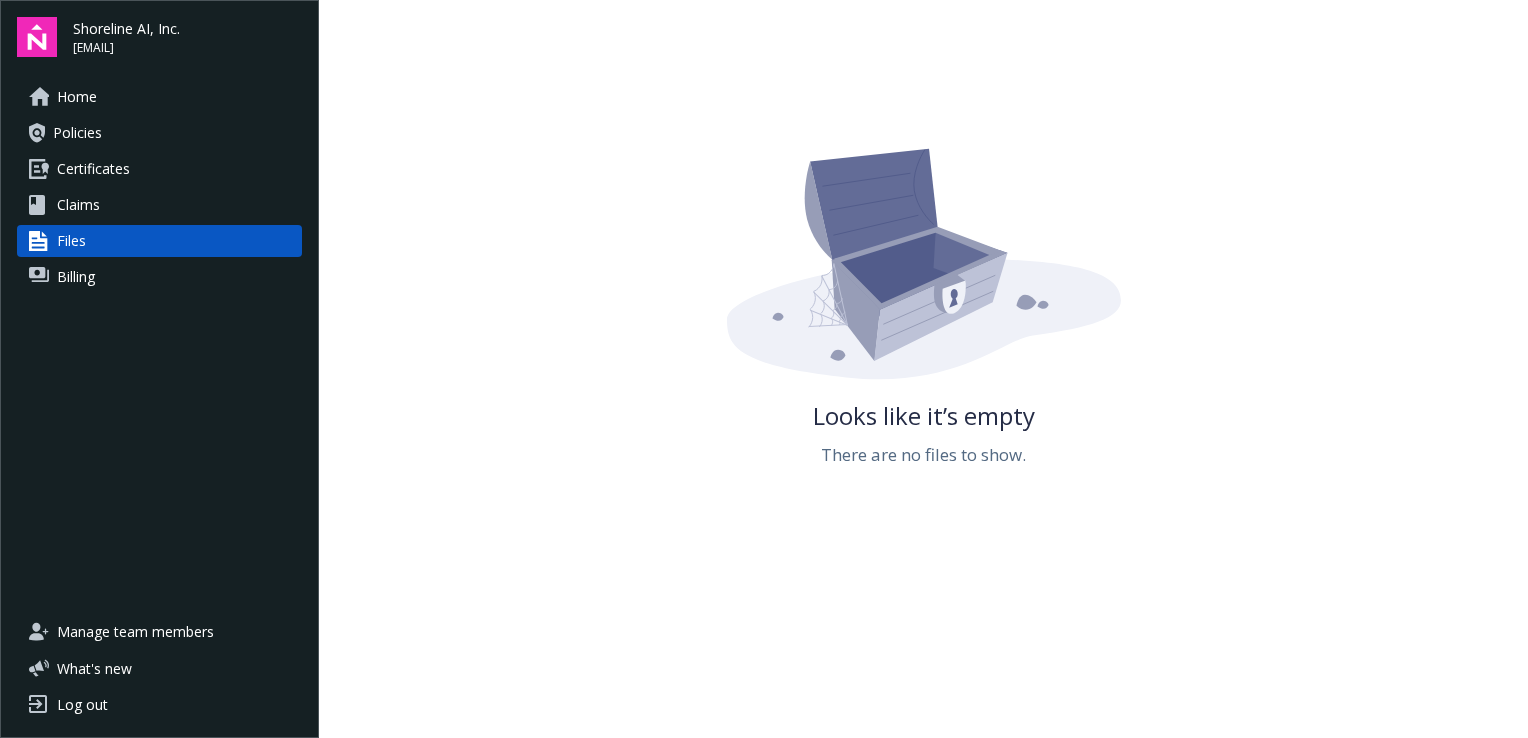 scroll, scrollTop: 215, scrollLeft: 0, axis: vertical 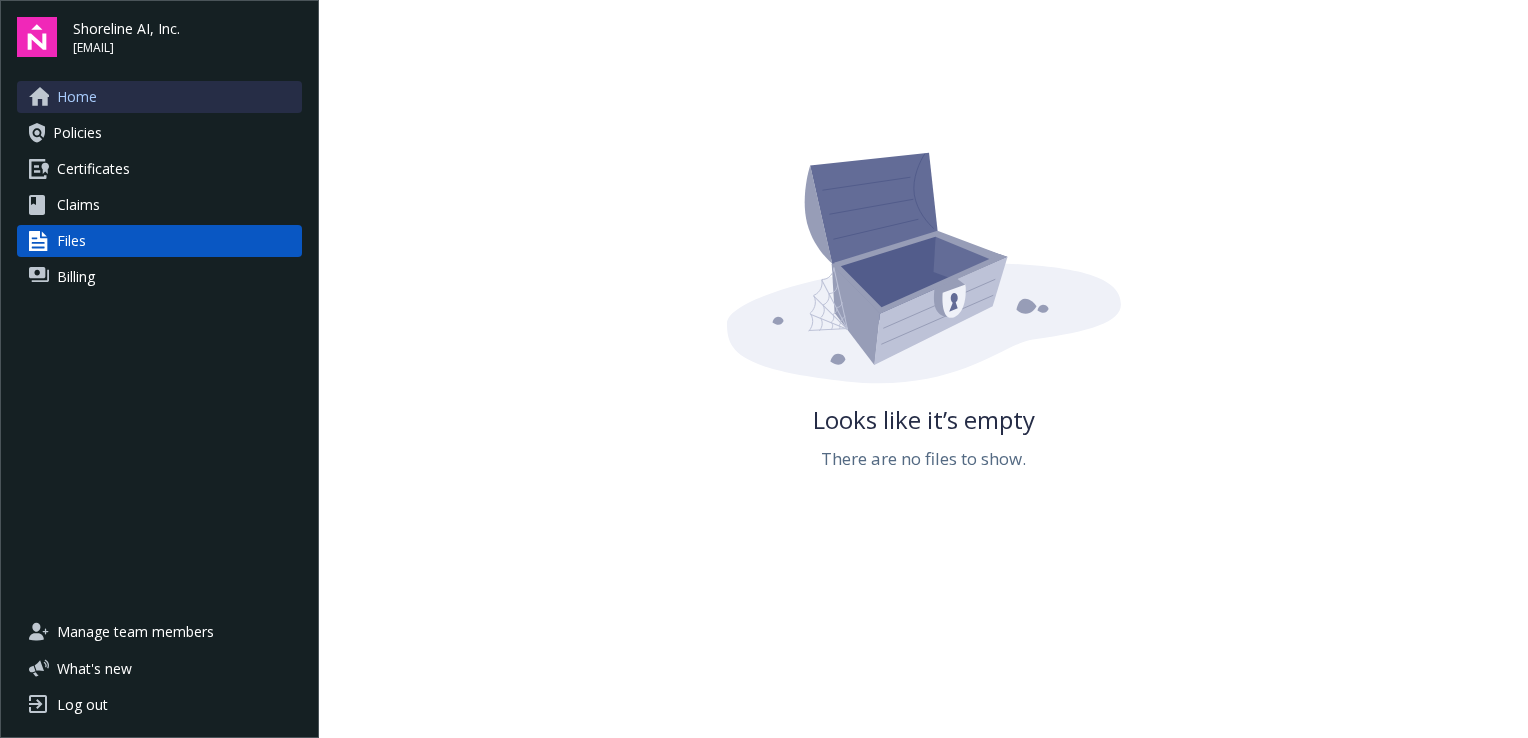 click on "Home" at bounding box center (77, 97) 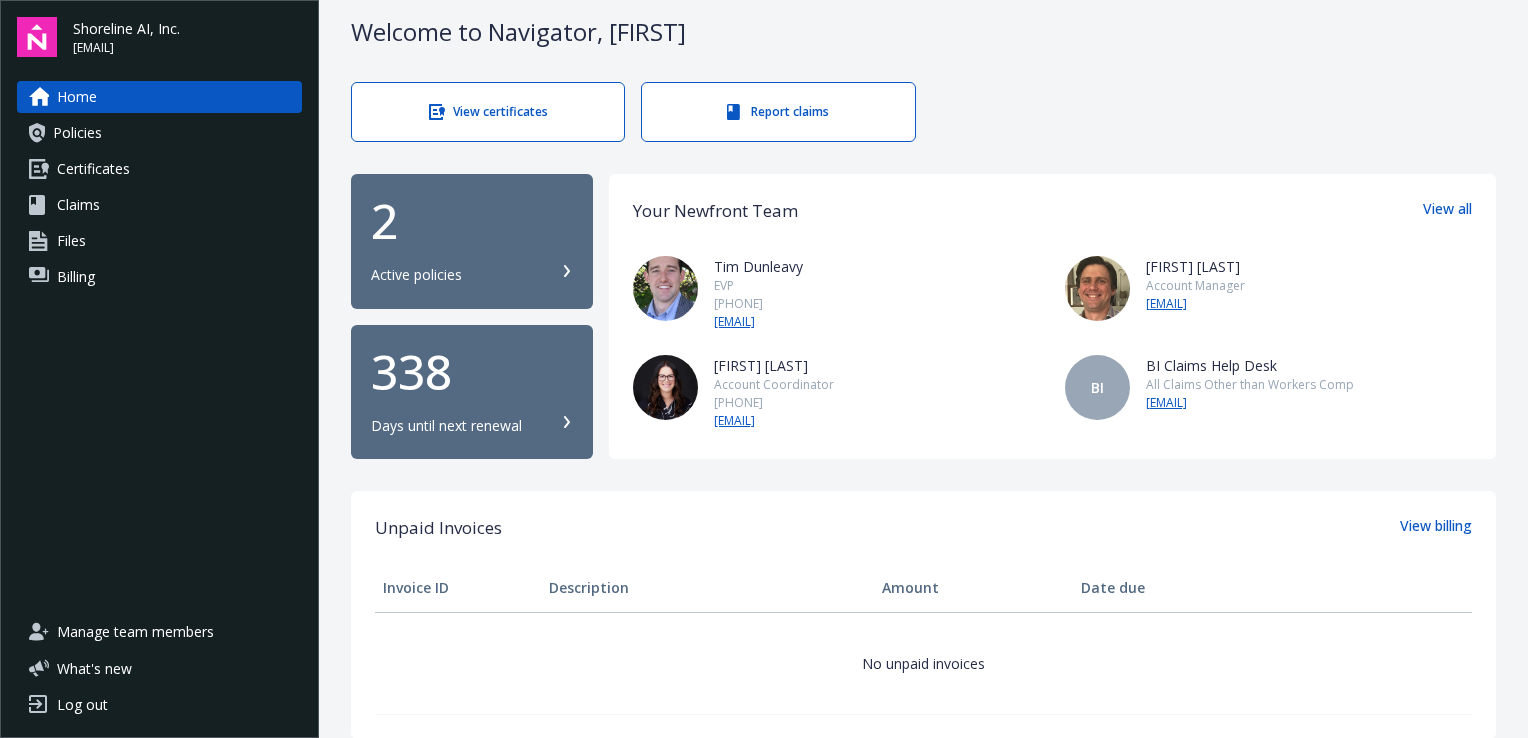 scroll, scrollTop: 0, scrollLeft: 0, axis: both 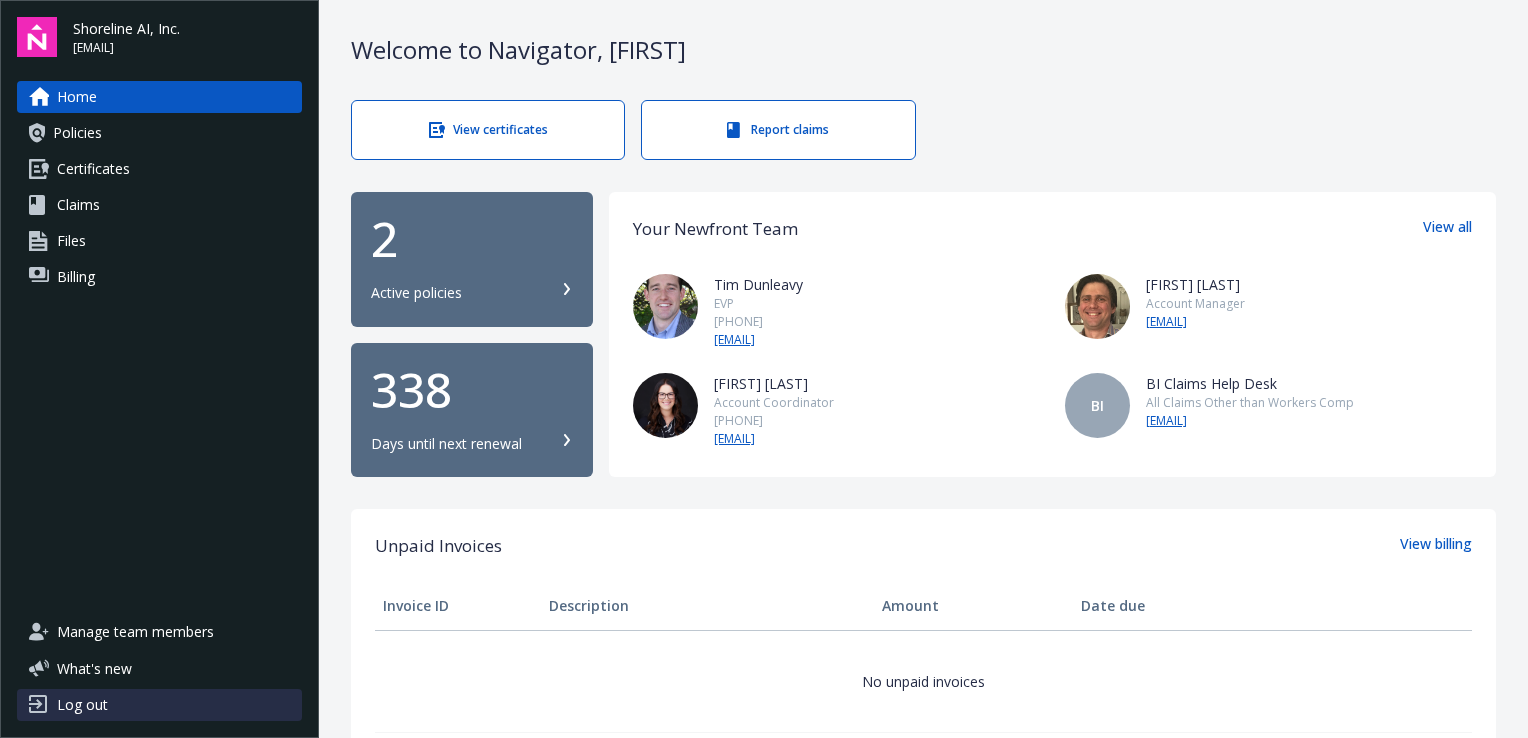 click on "Log out" at bounding box center [82, 705] 